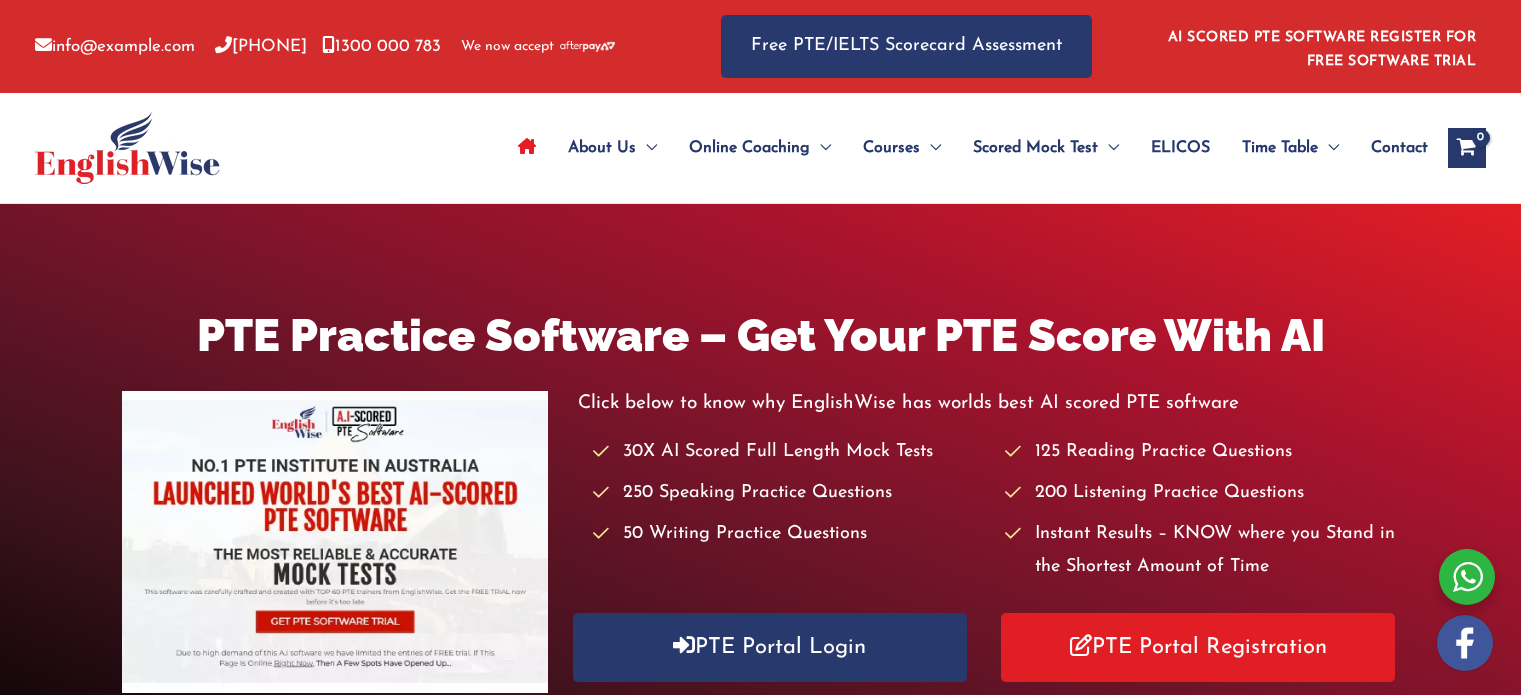 scroll, scrollTop: 0, scrollLeft: 0, axis: both 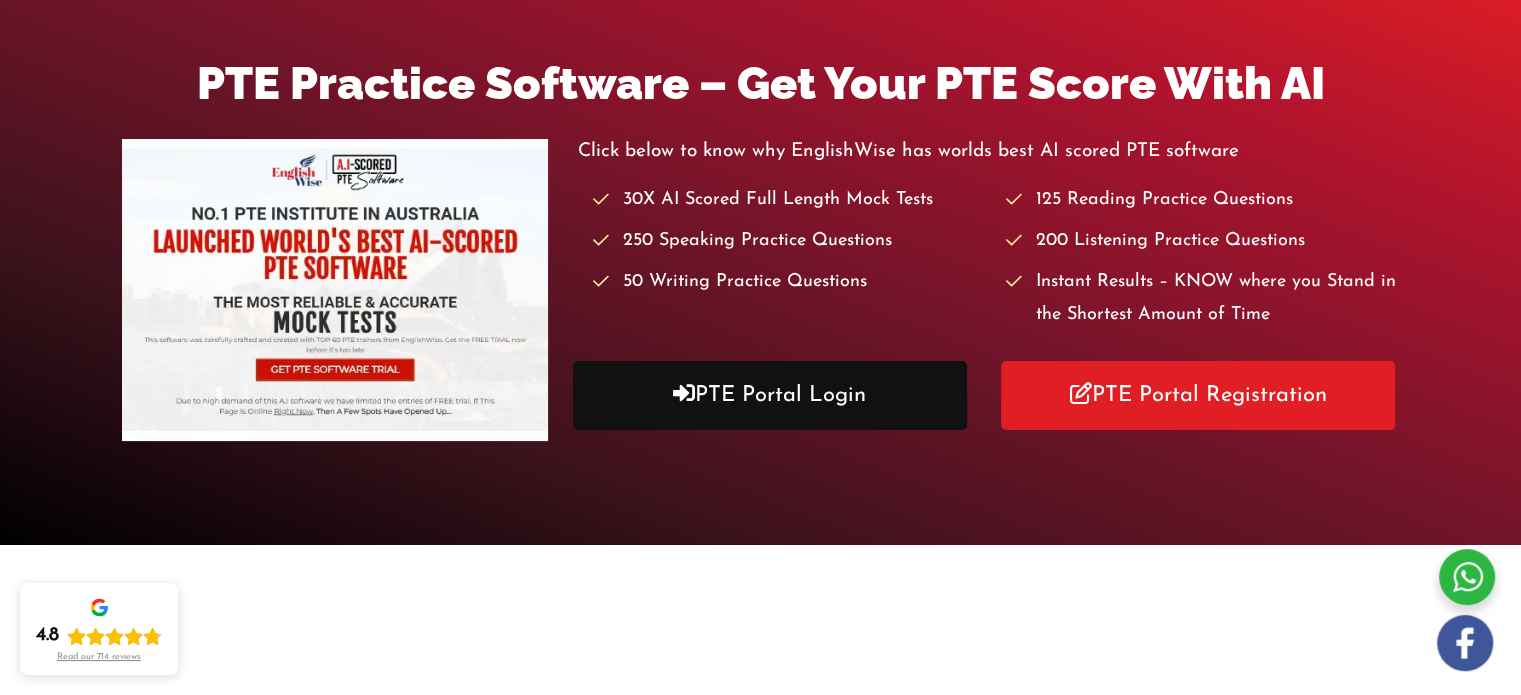 click on "PTE Portal Login" at bounding box center (770, 395) 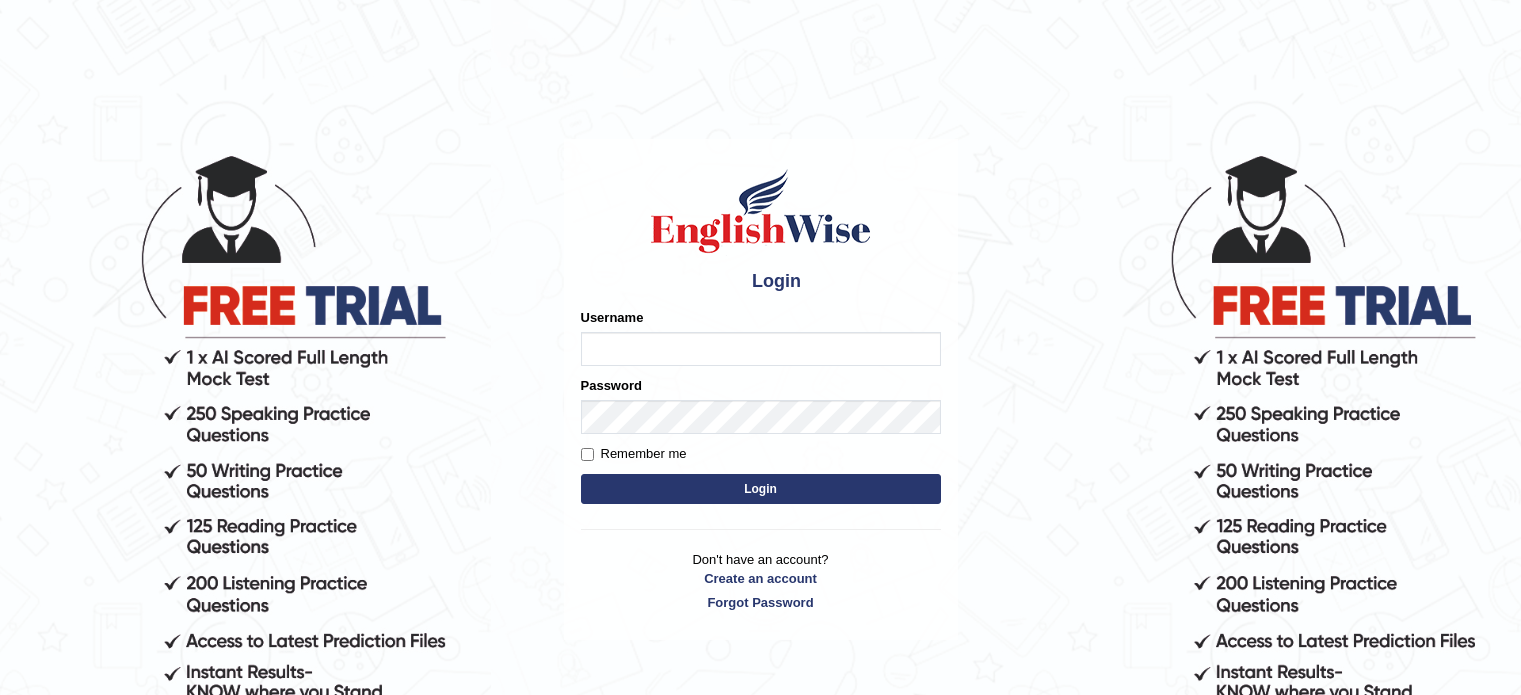 scroll, scrollTop: 0, scrollLeft: 0, axis: both 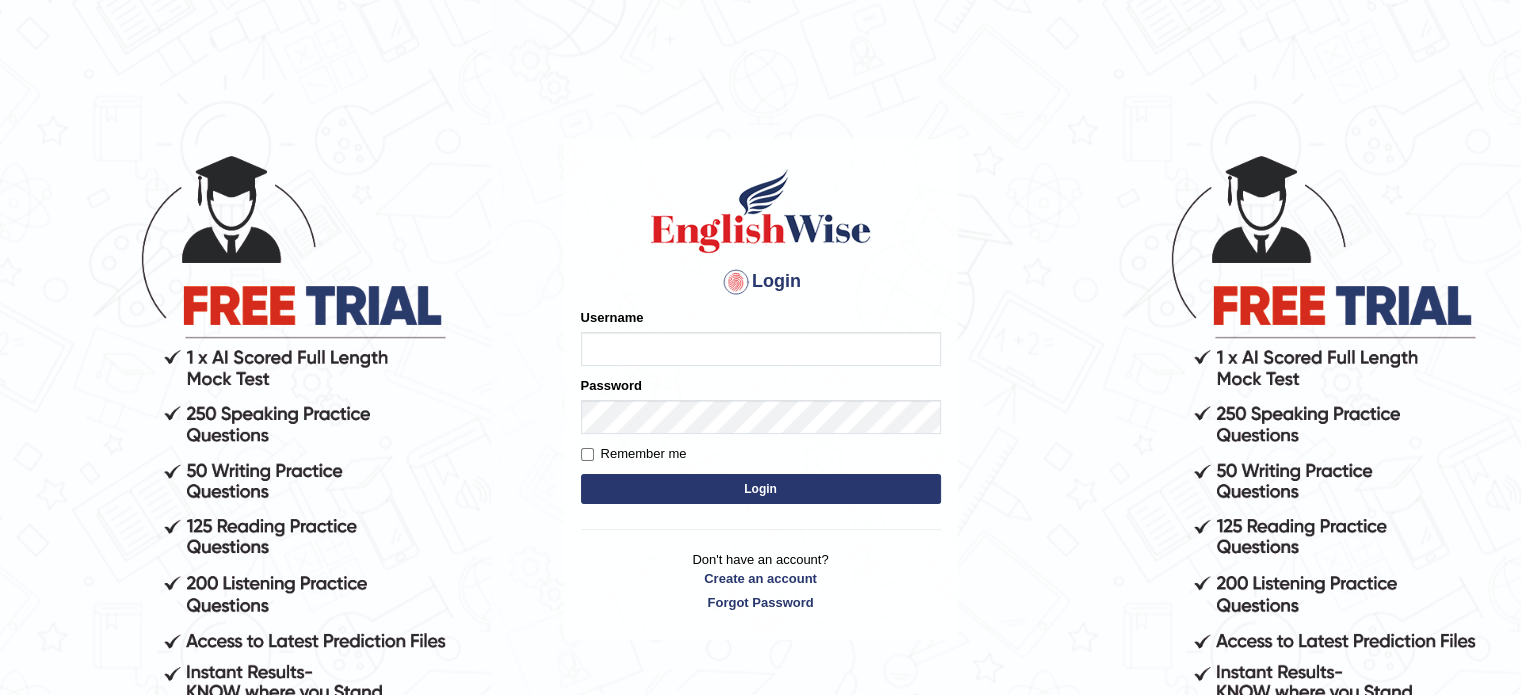 type on "[FIRST]" 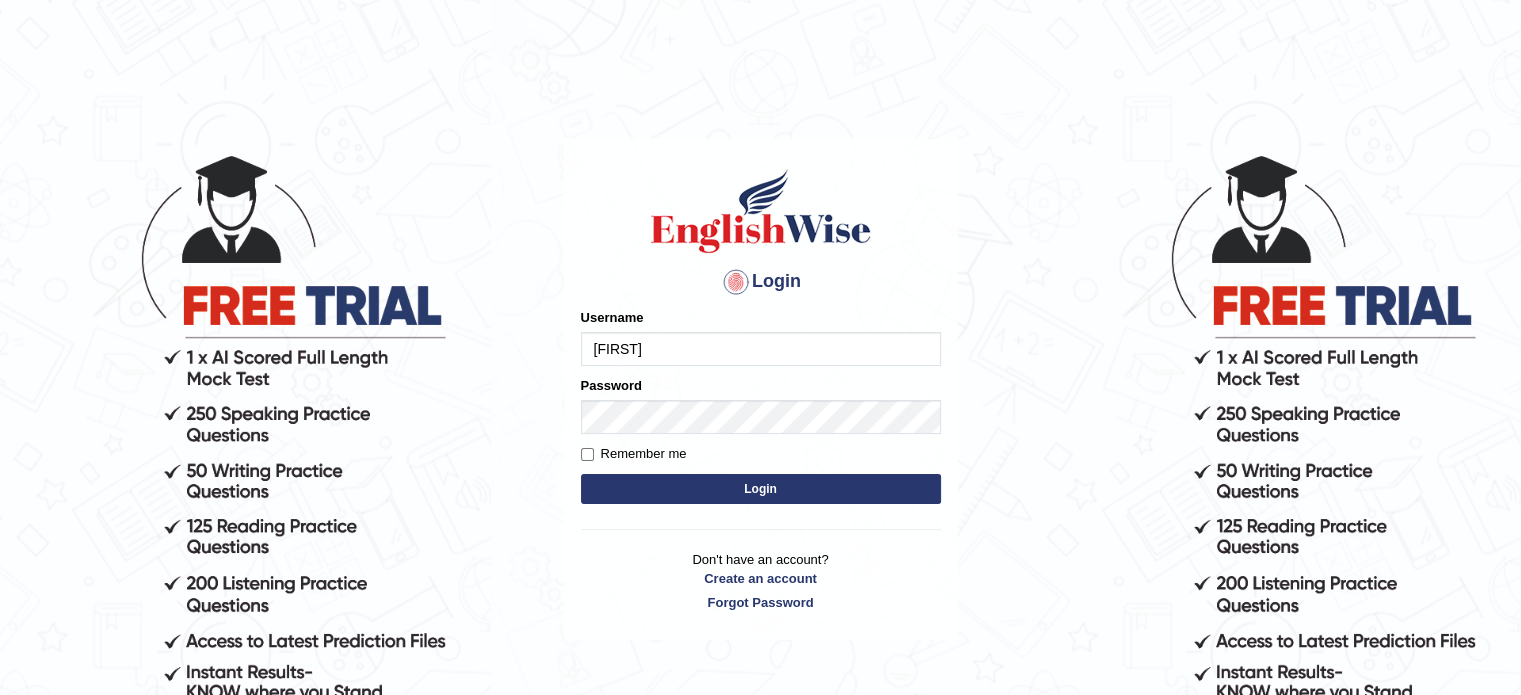 click on "Remember me" at bounding box center (634, 454) 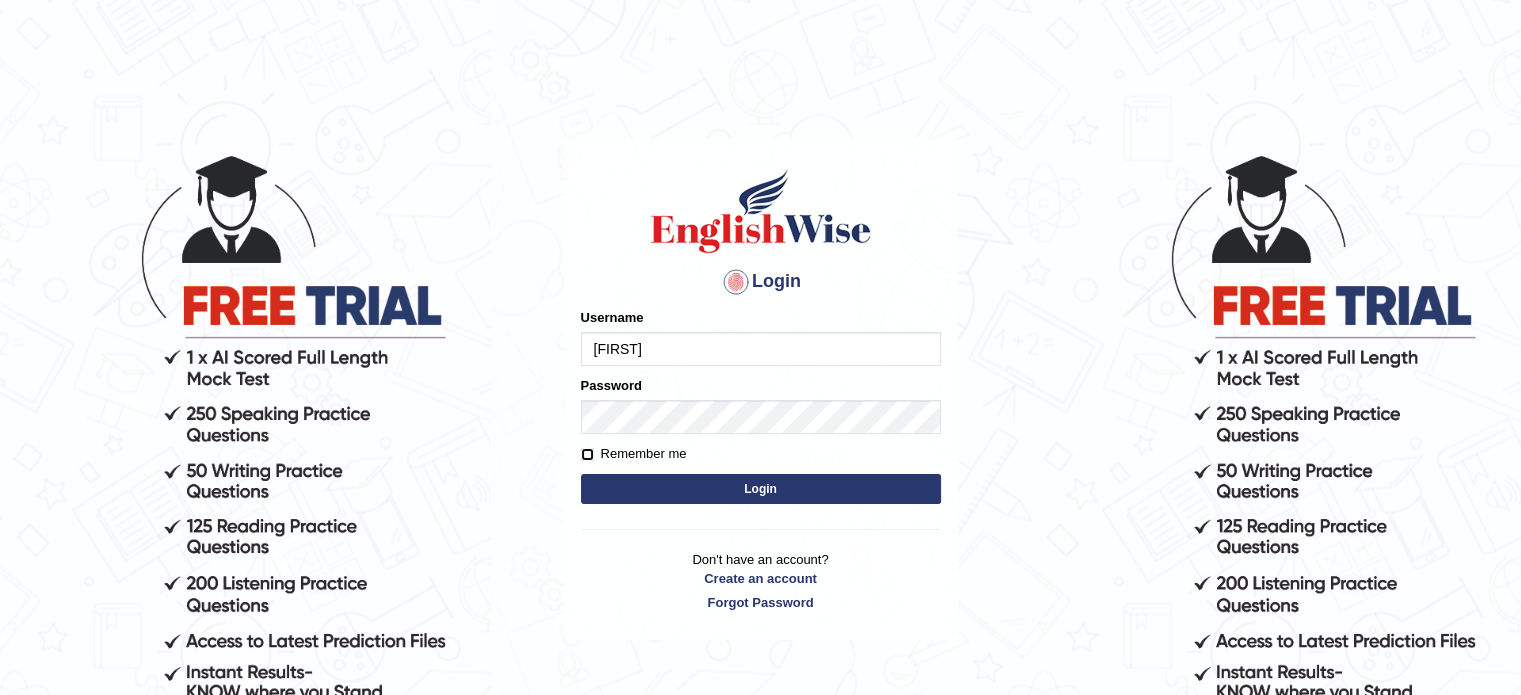 click on "Remember me" at bounding box center (587, 454) 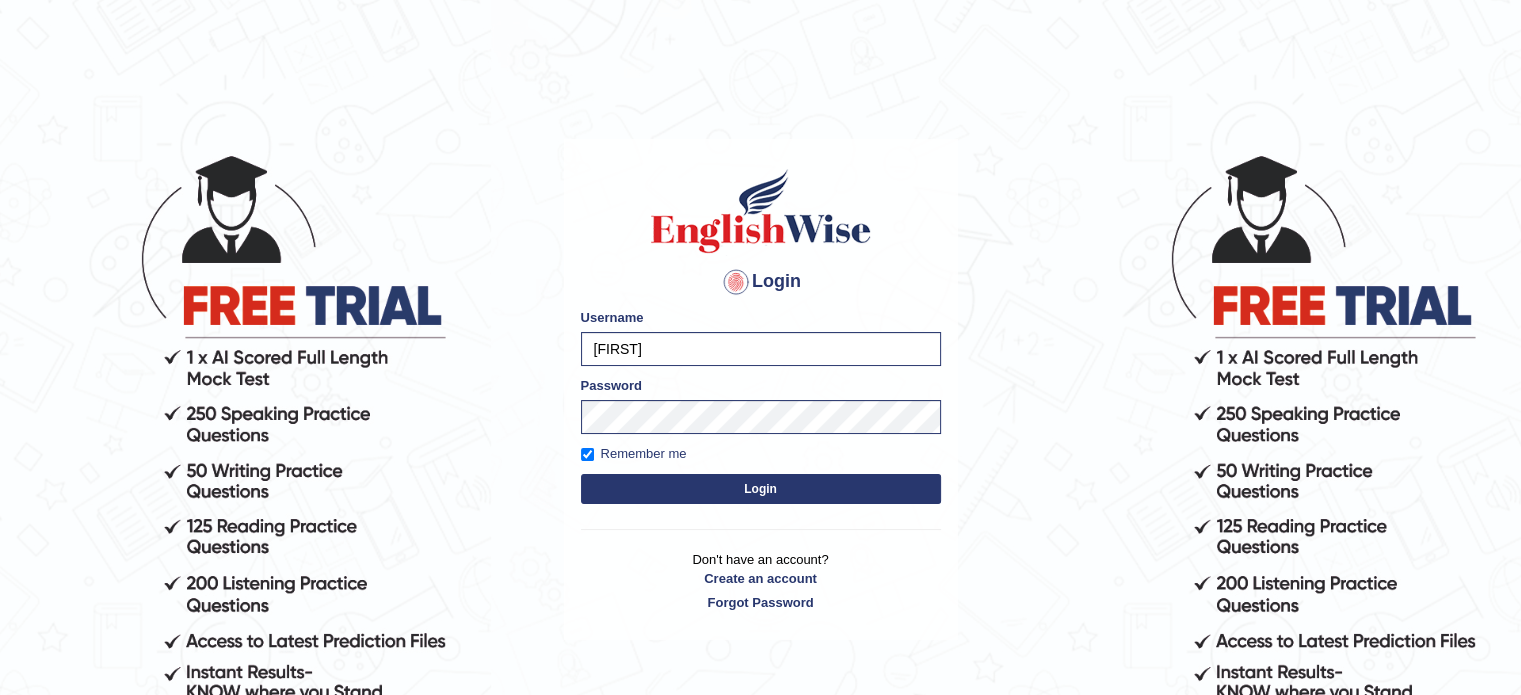 click on "Login" at bounding box center (761, 489) 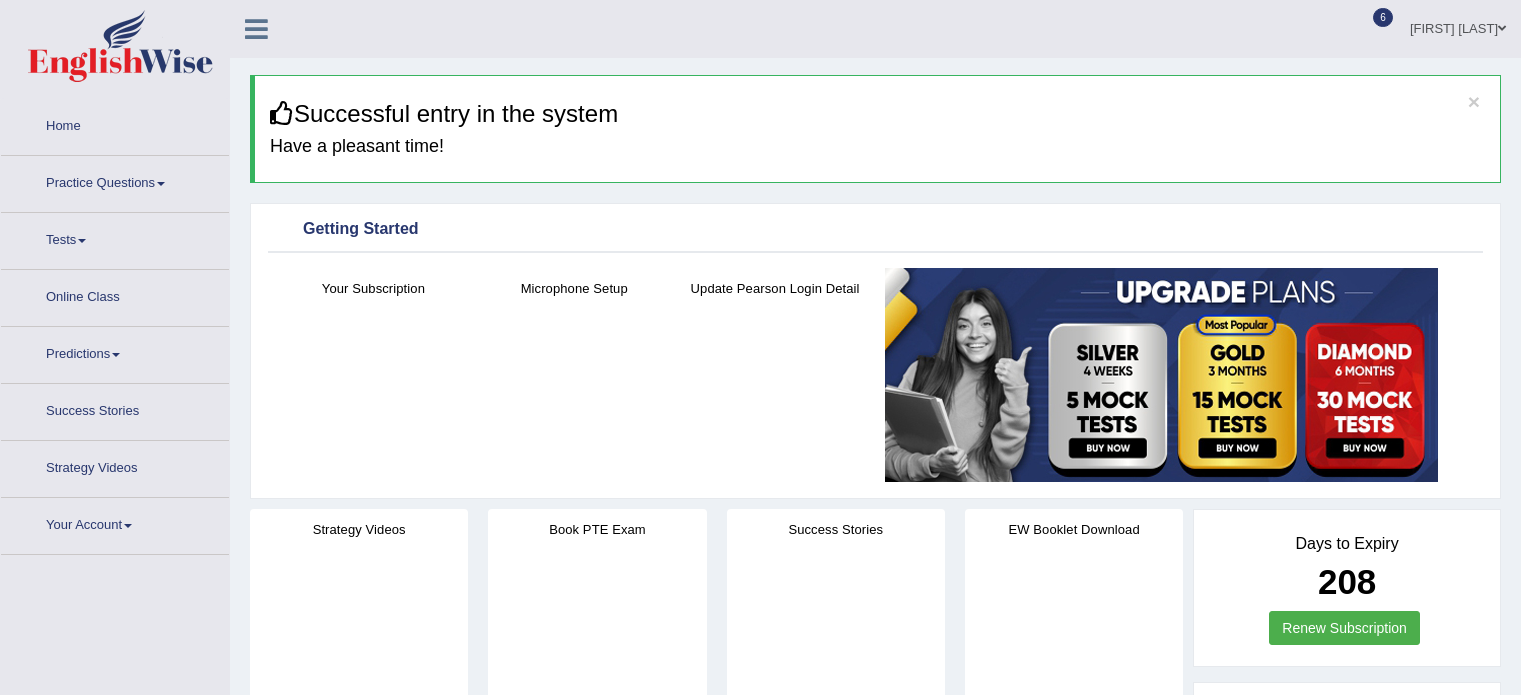 scroll, scrollTop: 0, scrollLeft: 0, axis: both 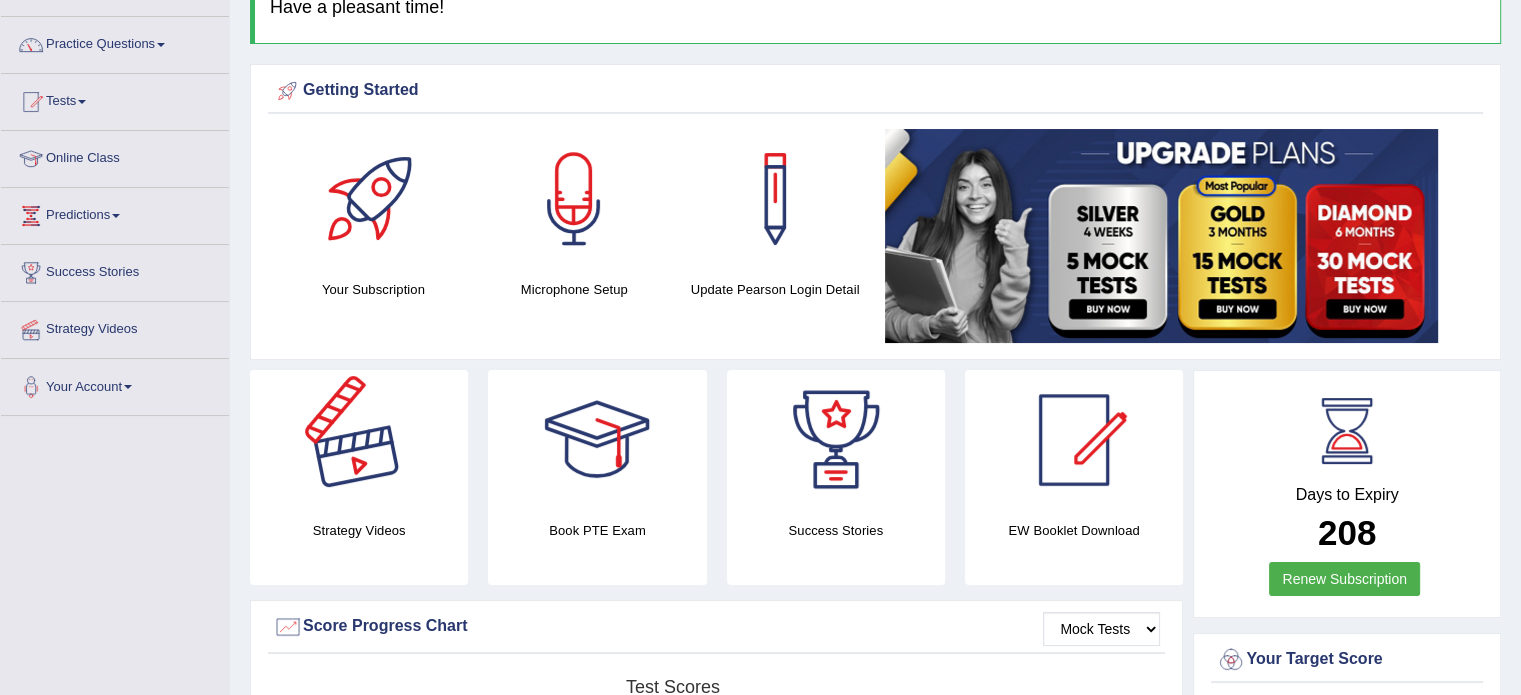 click at bounding box center (359, 440) 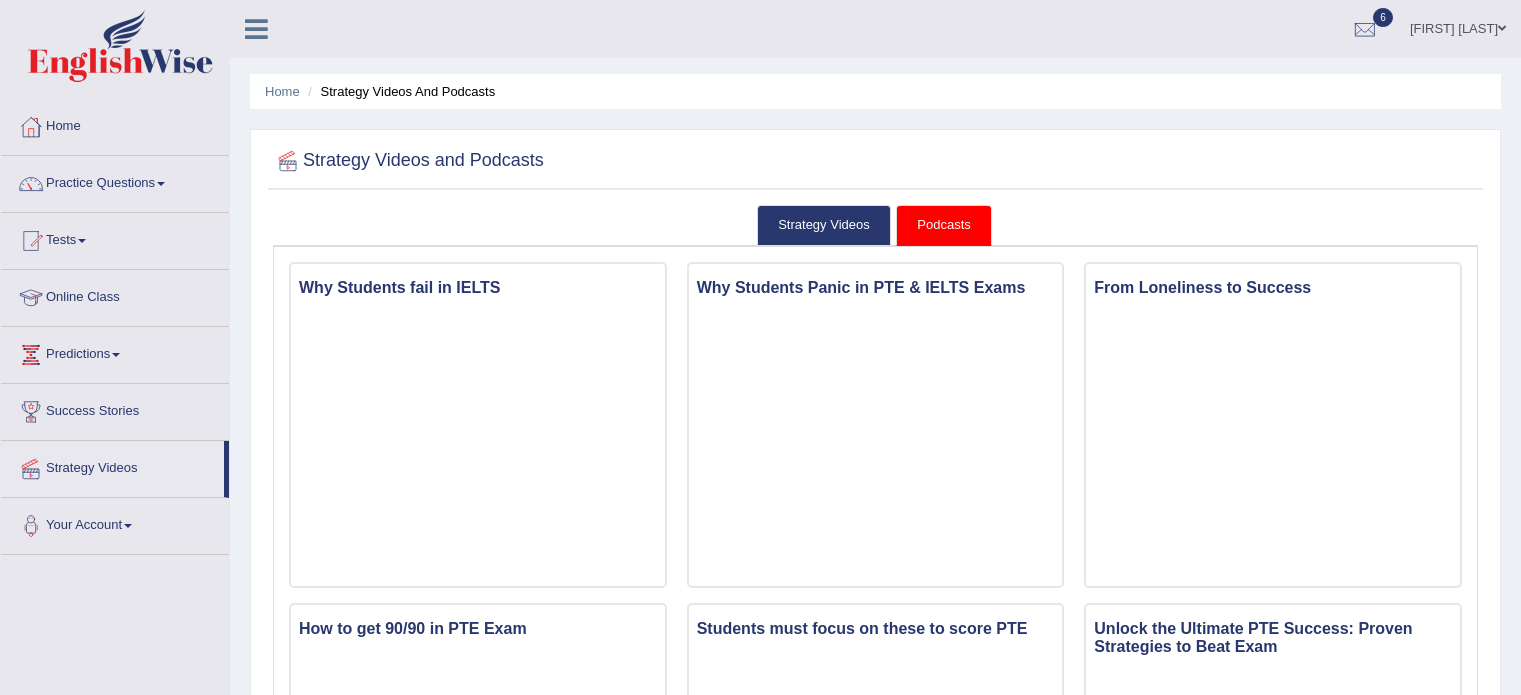 scroll, scrollTop: 0, scrollLeft: 0, axis: both 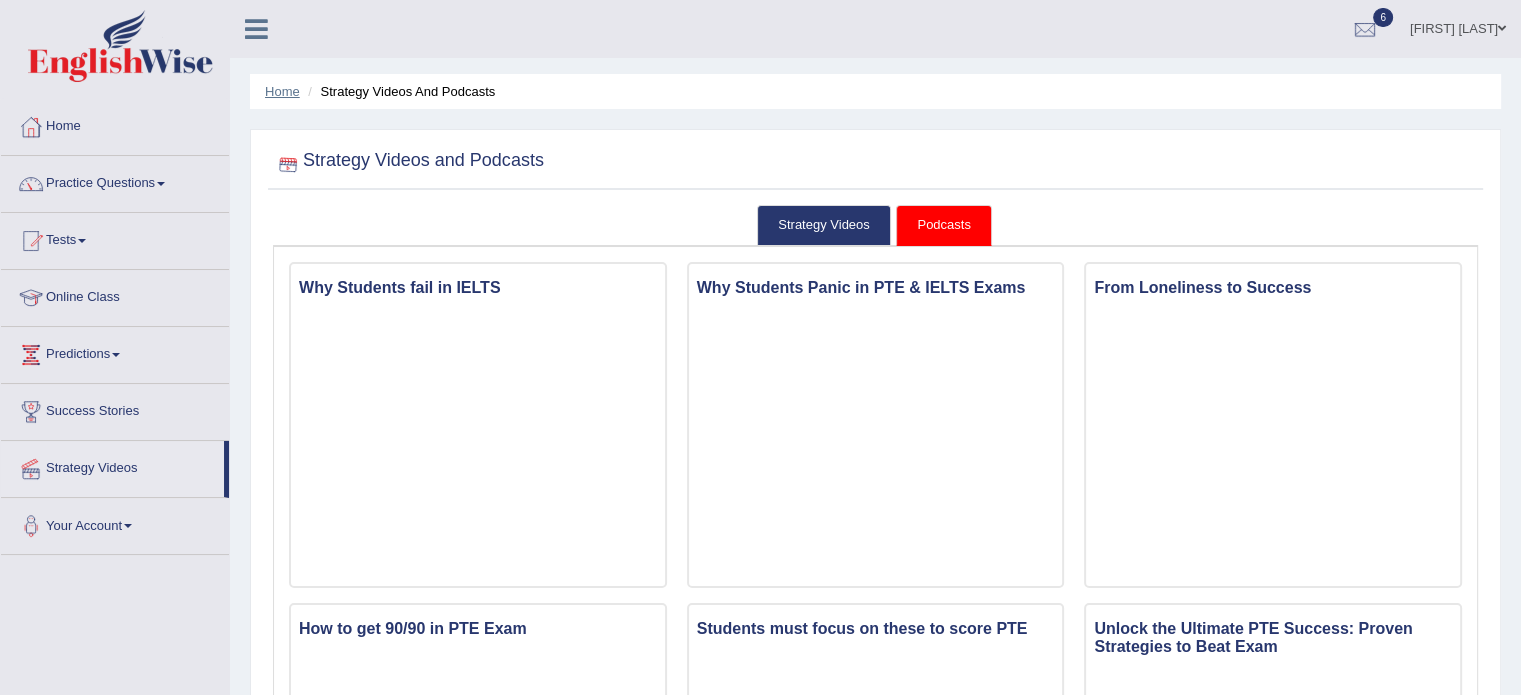 click on "Home" at bounding box center [282, 91] 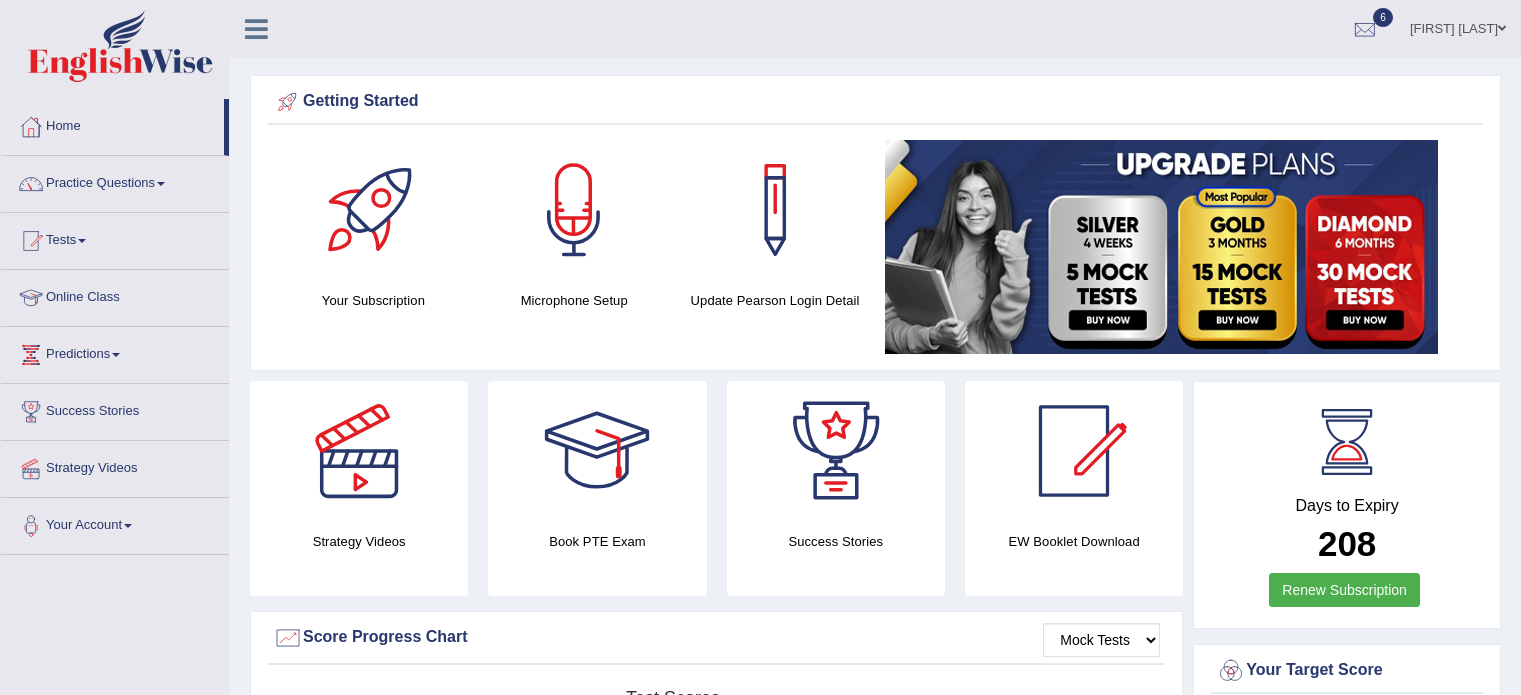 scroll, scrollTop: 0, scrollLeft: 0, axis: both 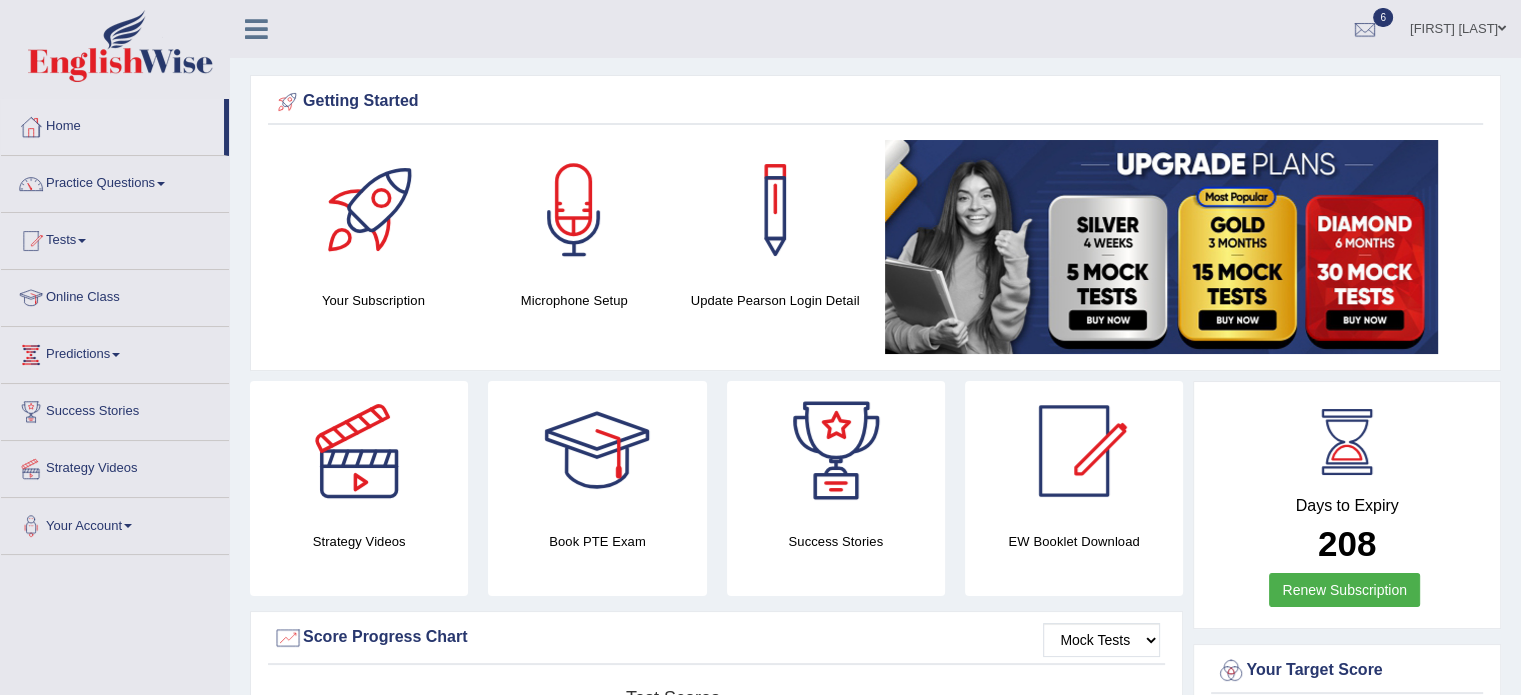 click on "Practice Questions" at bounding box center (115, 181) 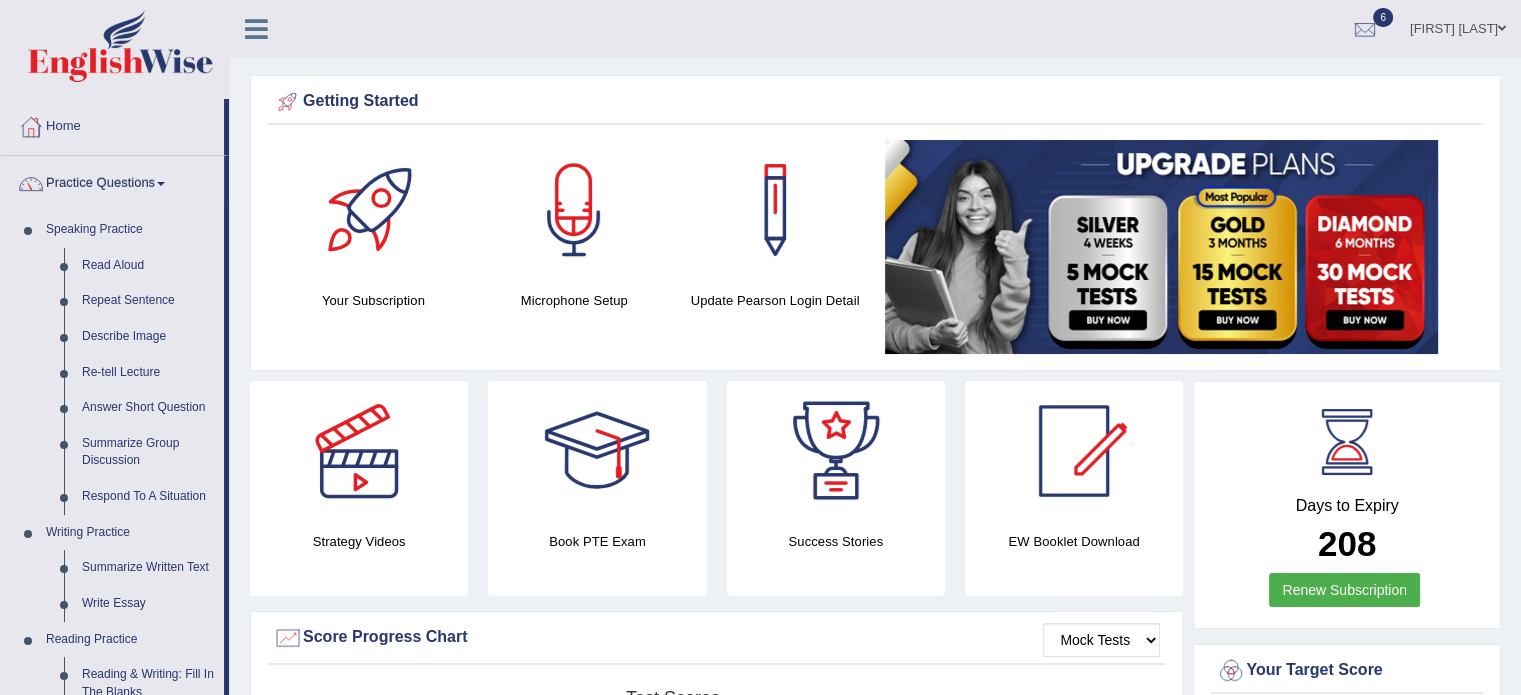 click on "Practice Questions" at bounding box center (112, 181) 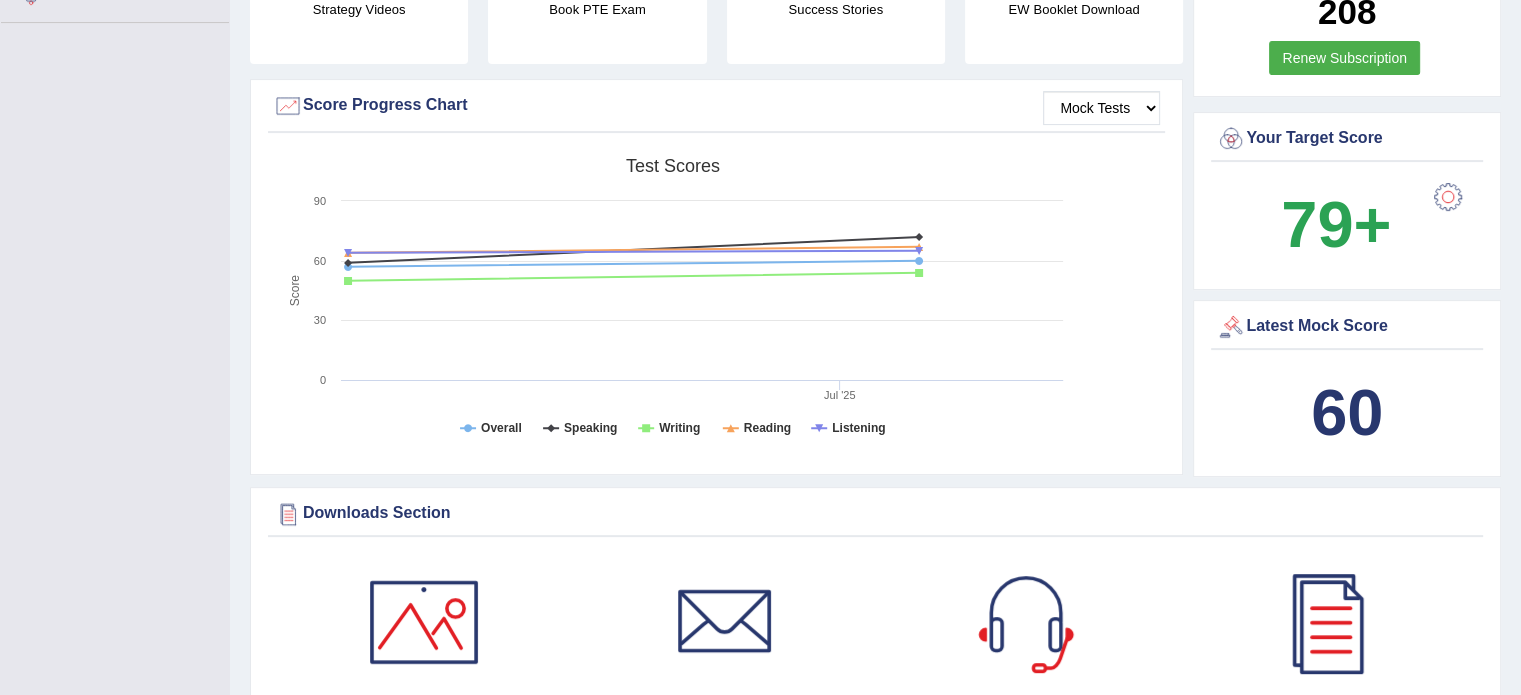scroll, scrollTop: 0, scrollLeft: 0, axis: both 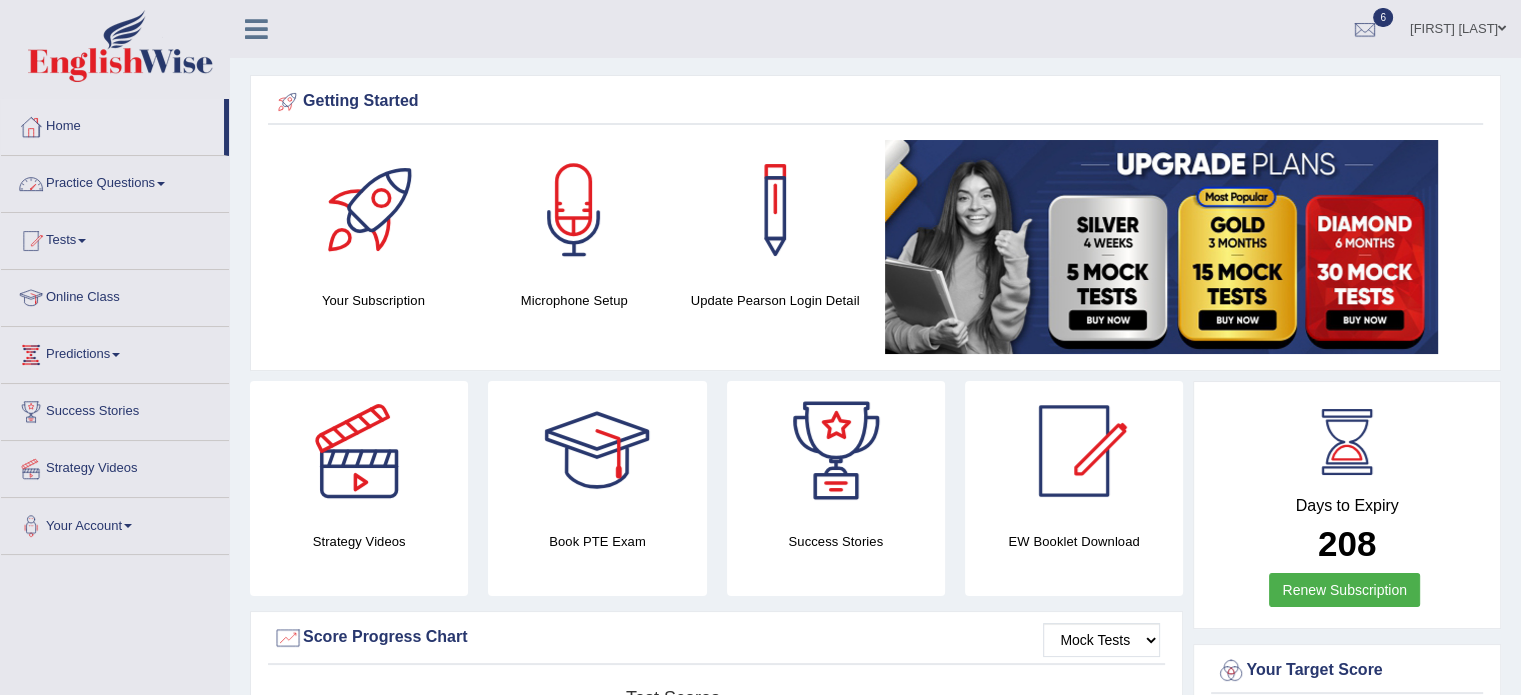 click on "Practice Questions" at bounding box center (115, 181) 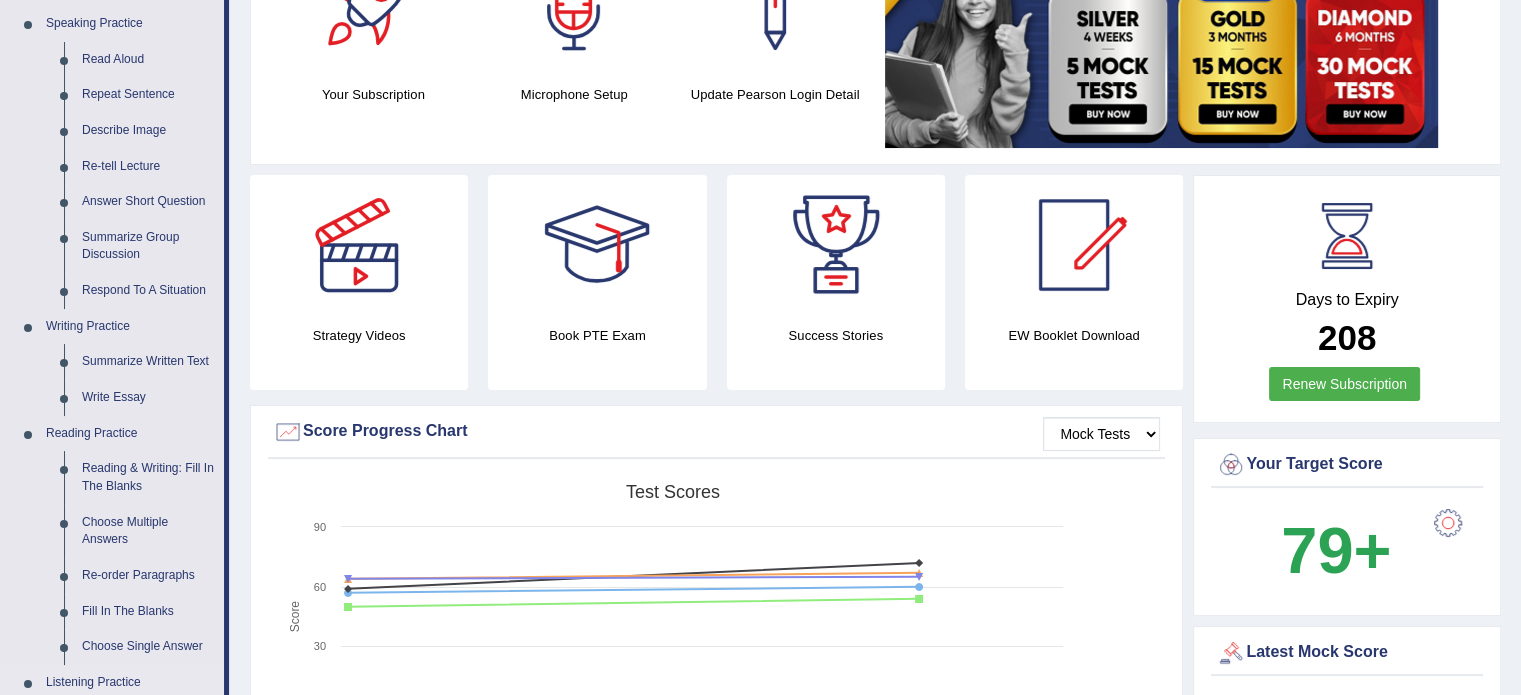 scroll, scrollTop: 0, scrollLeft: 0, axis: both 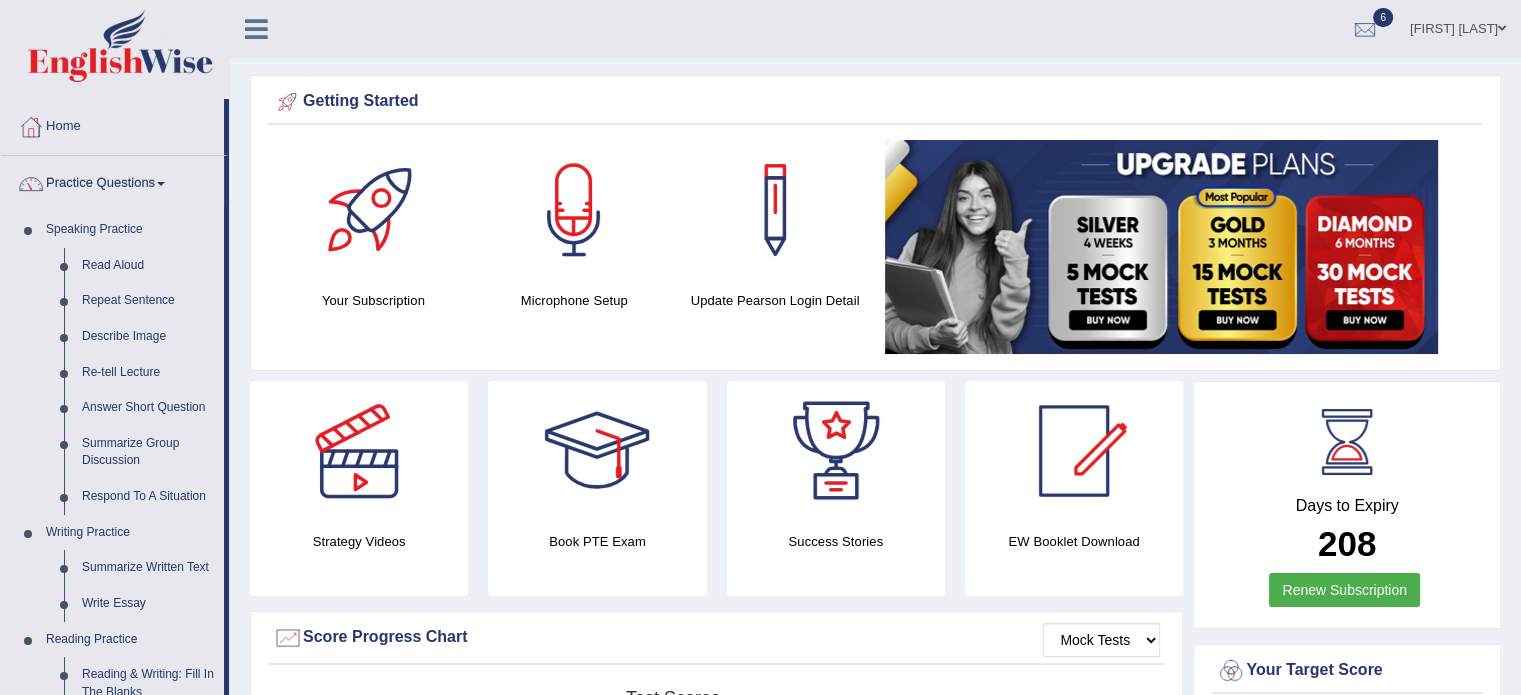 drag, startPoint x: 225, startPoint y: 335, endPoint x: 227, endPoint y: 312, distance: 23.086792 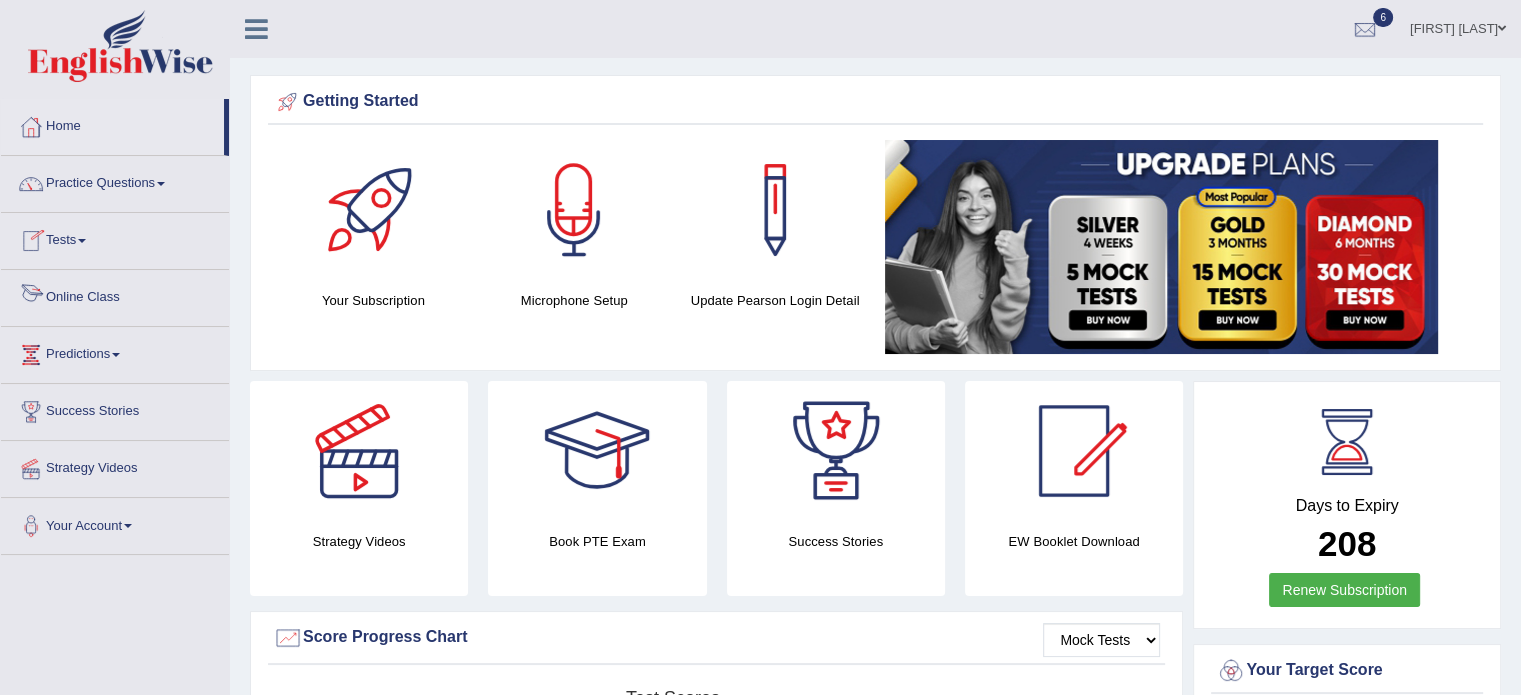 click on "Online Class" at bounding box center (115, 295) 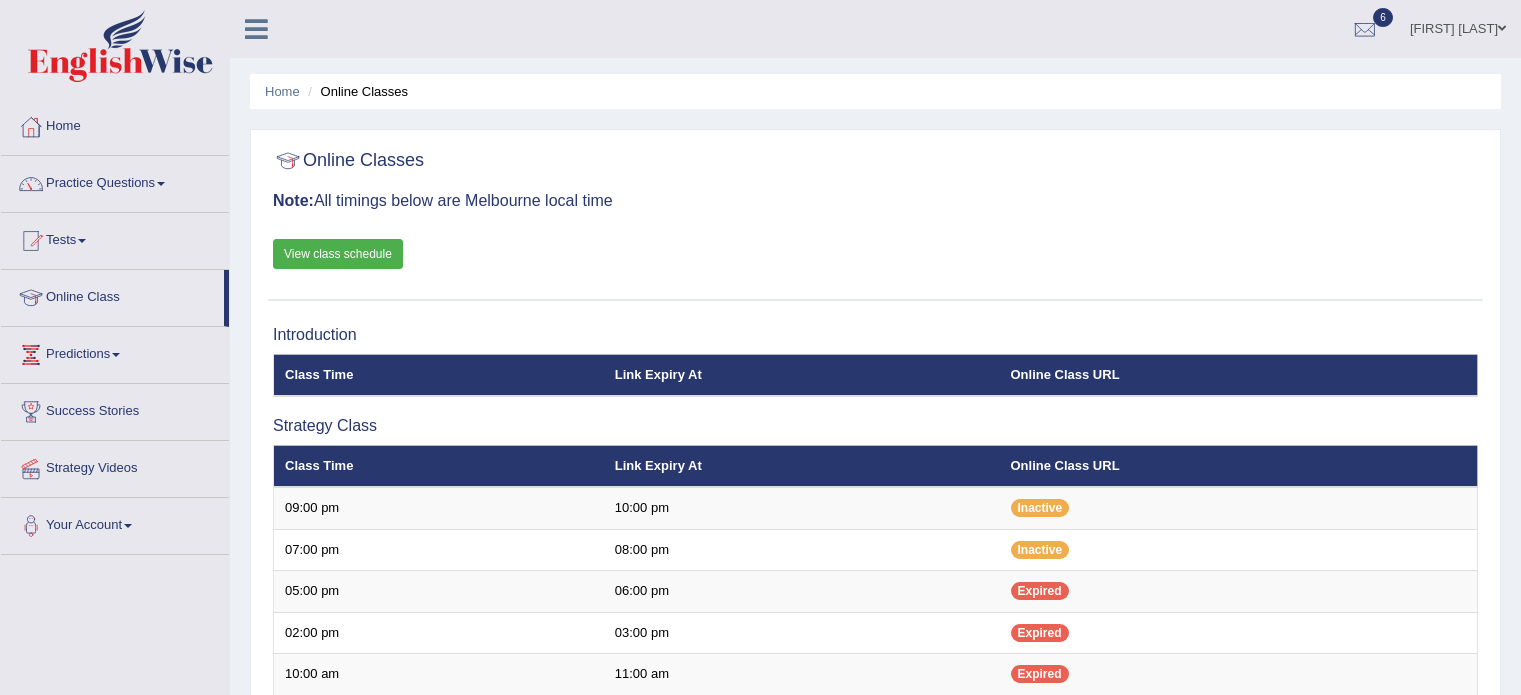 scroll, scrollTop: 0, scrollLeft: 0, axis: both 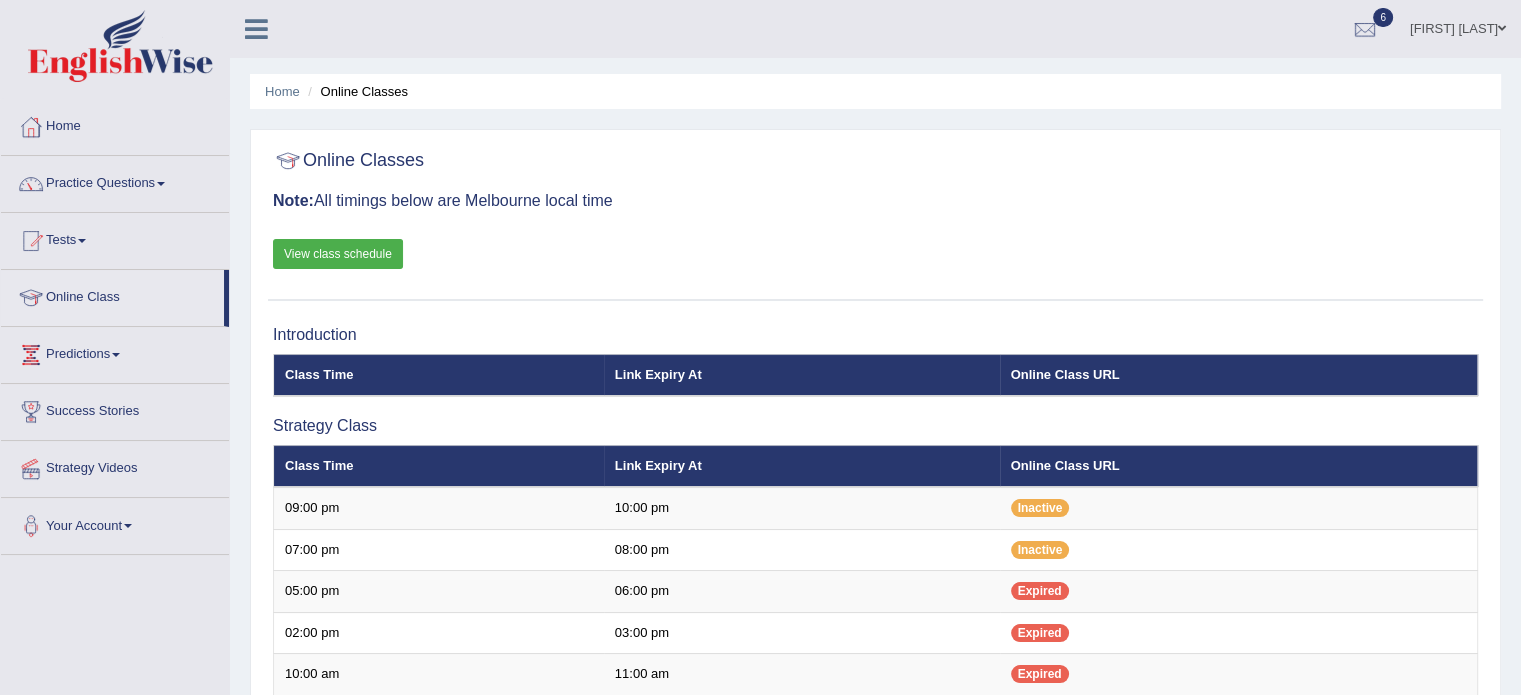 click on "Practice Questions" at bounding box center [115, 181] 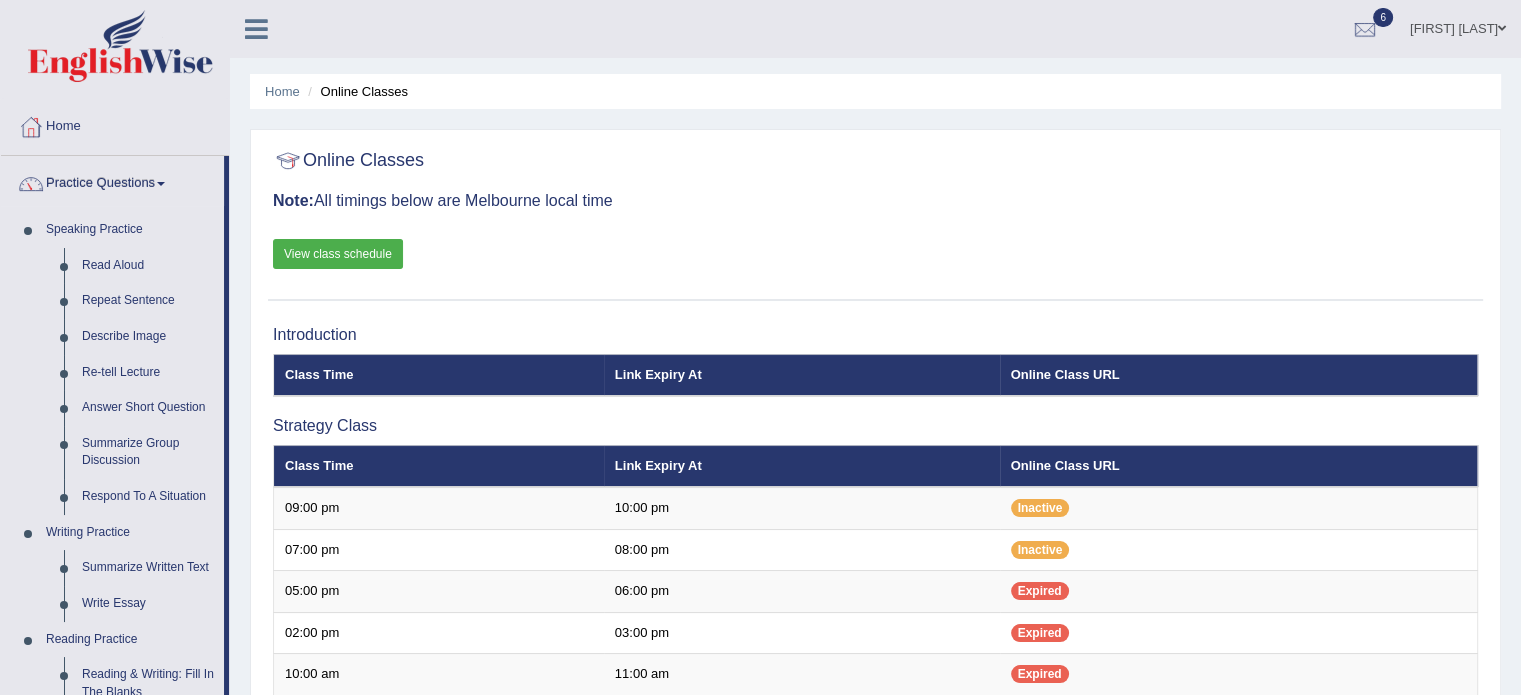 click on "Practice Questions" at bounding box center (112, 181) 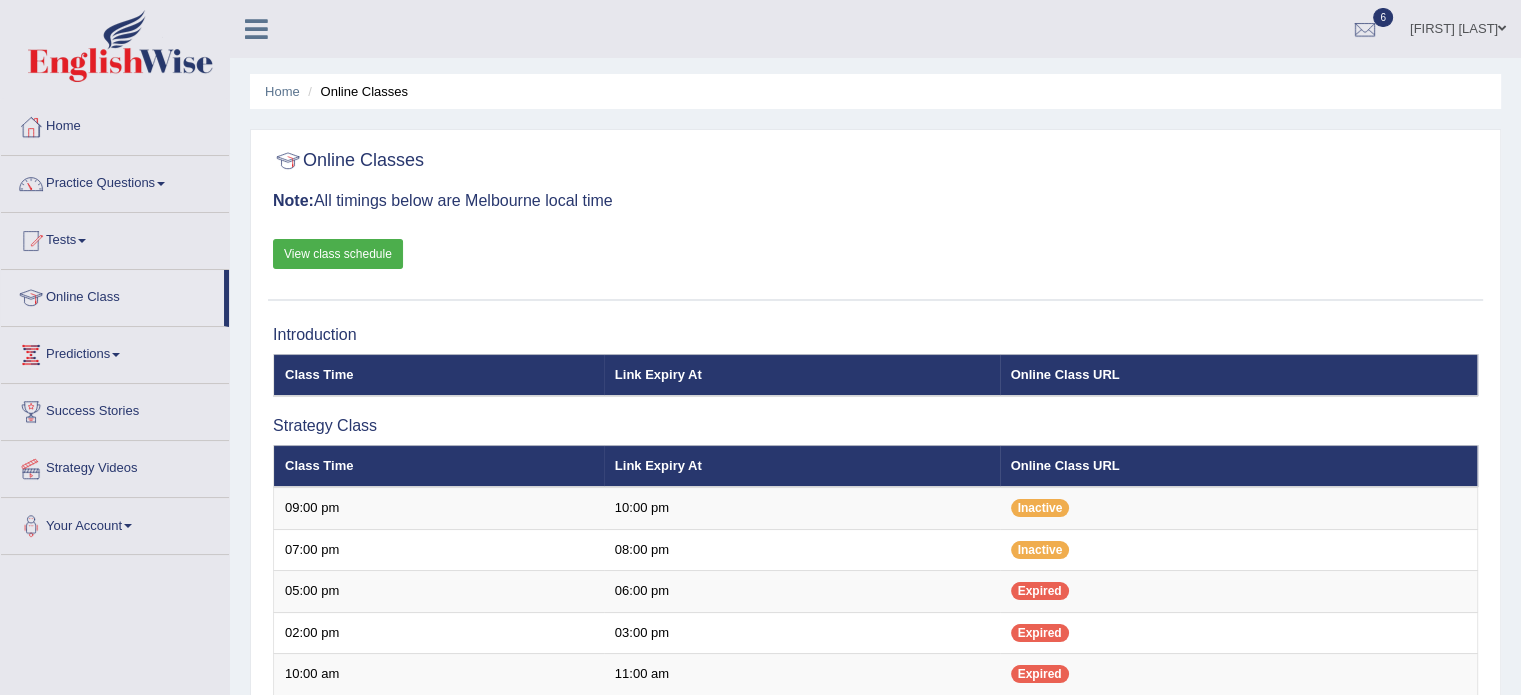 click on "Practice Questions" at bounding box center [115, 181] 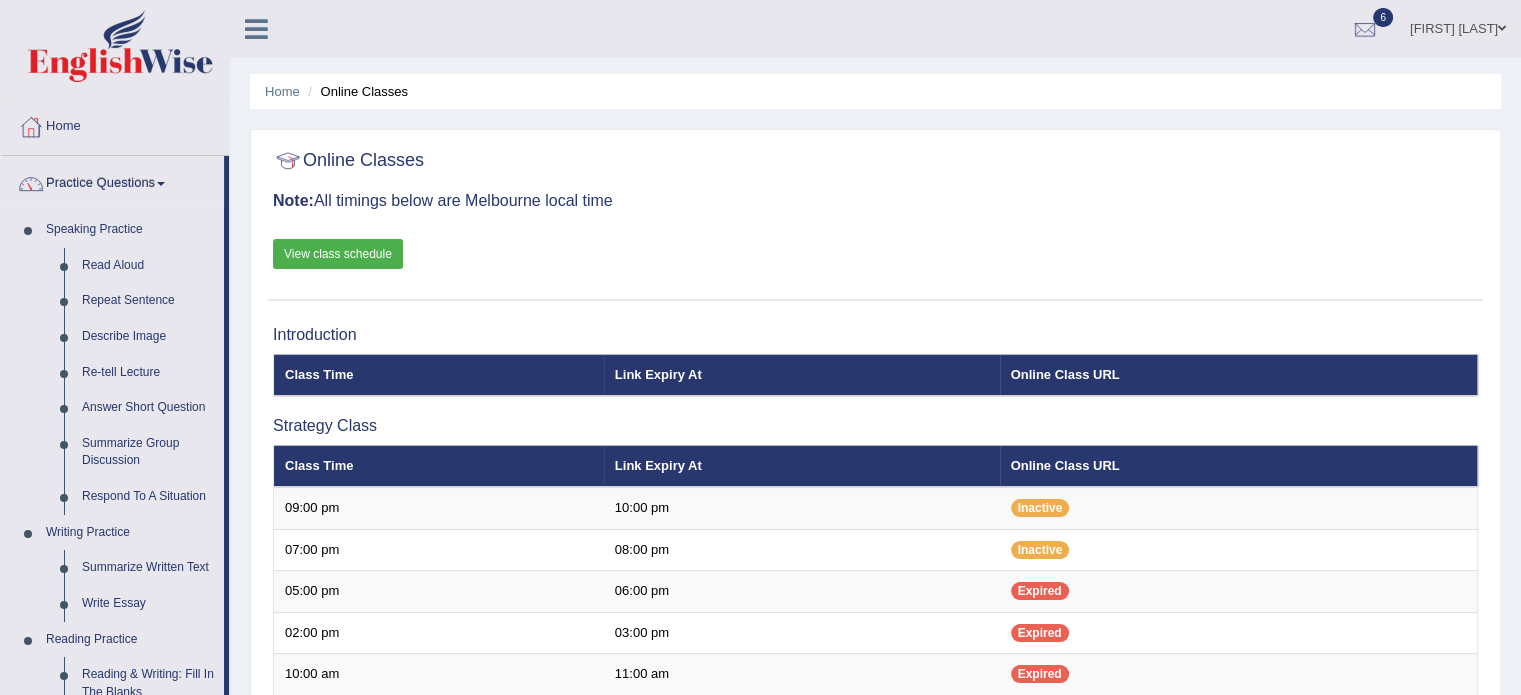 click on "Practice Questions" at bounding box center (112, 181) 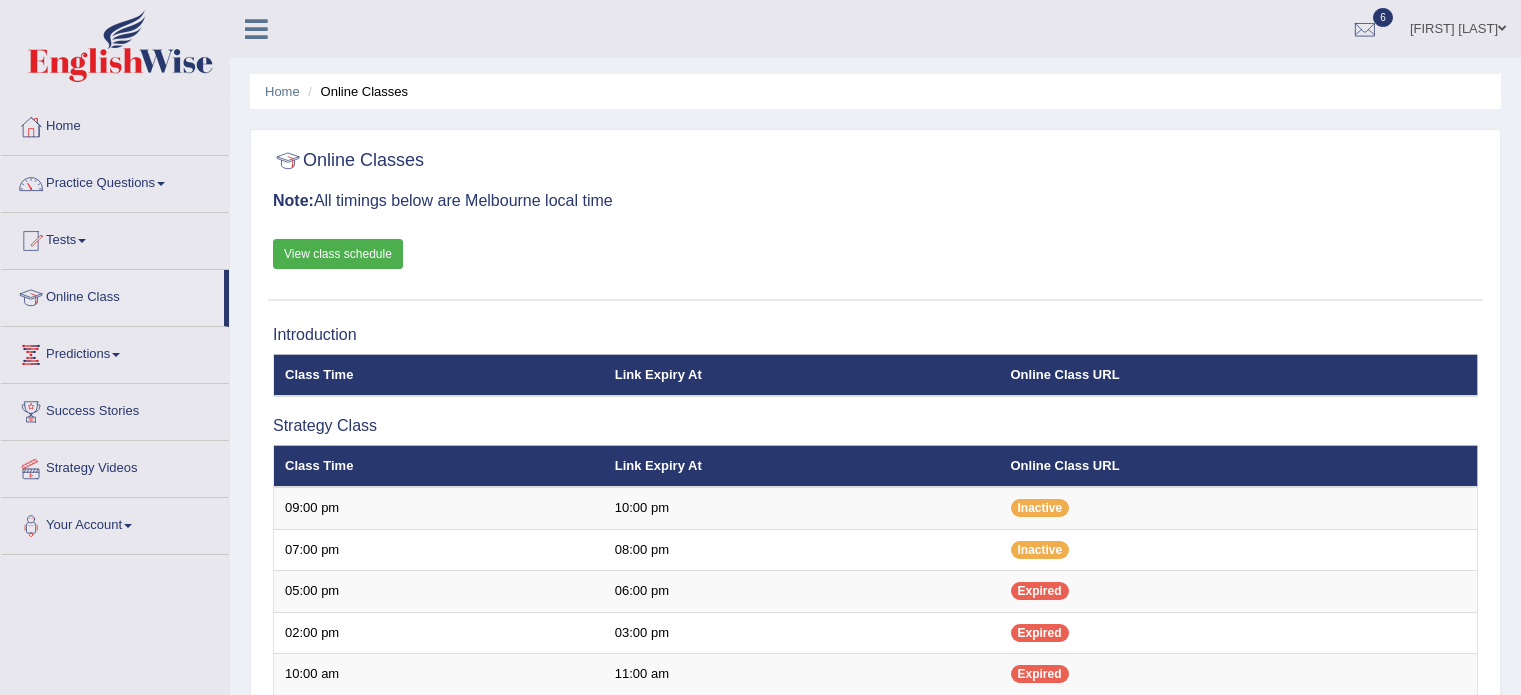 scroll, scrollTop: 0, scrollLeft: 0, axis: both 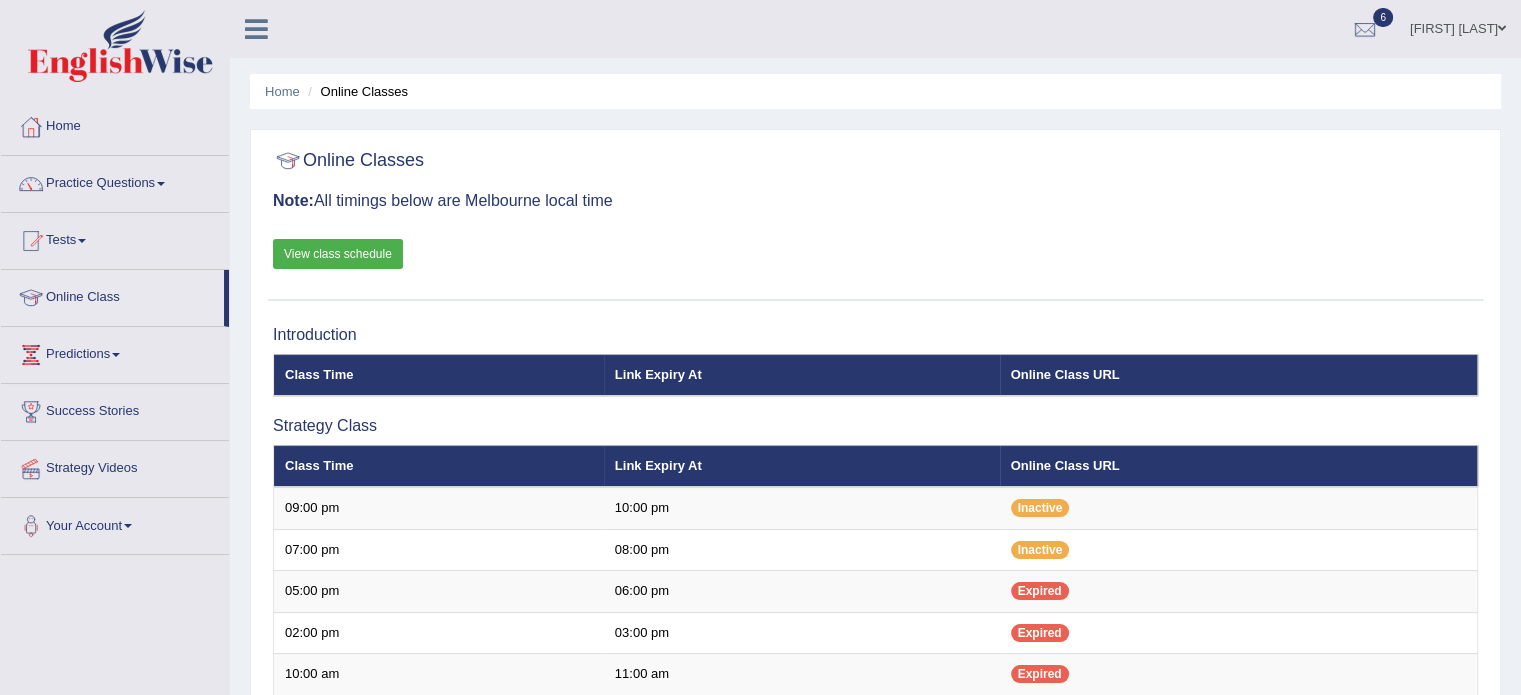 click on "Practice Questions" at bounding box center [115, 181] 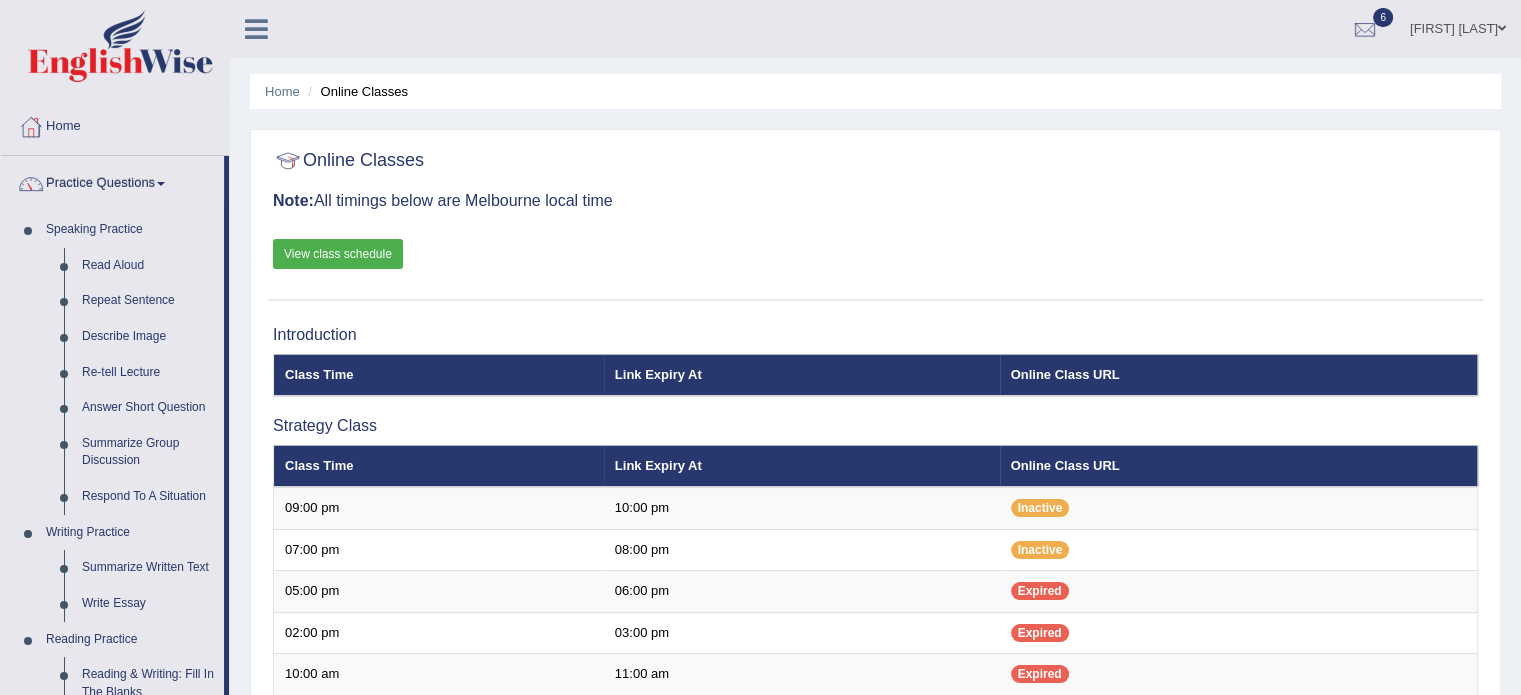 click on "Practice Questions" at bounding box center (112, 181) 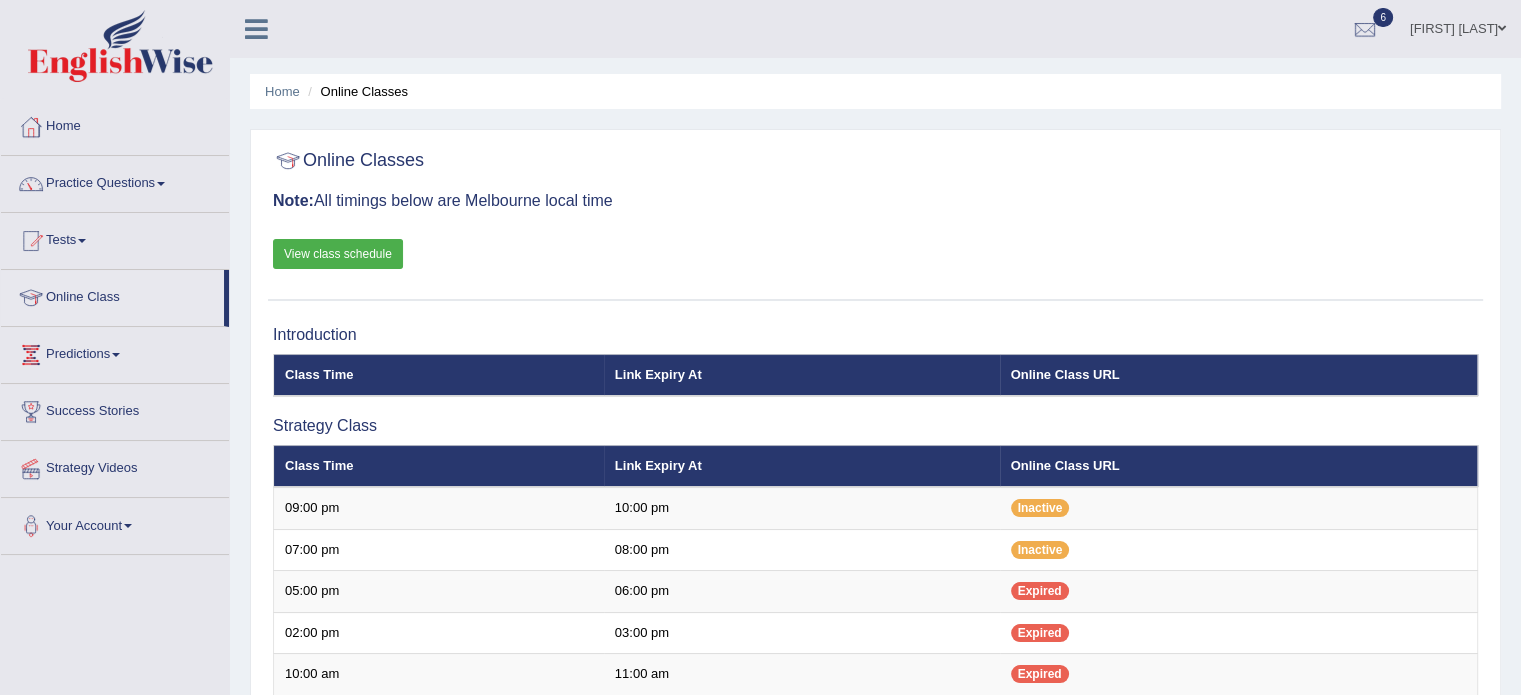 click on "Practice Questions" at bounding box center (115, 181) 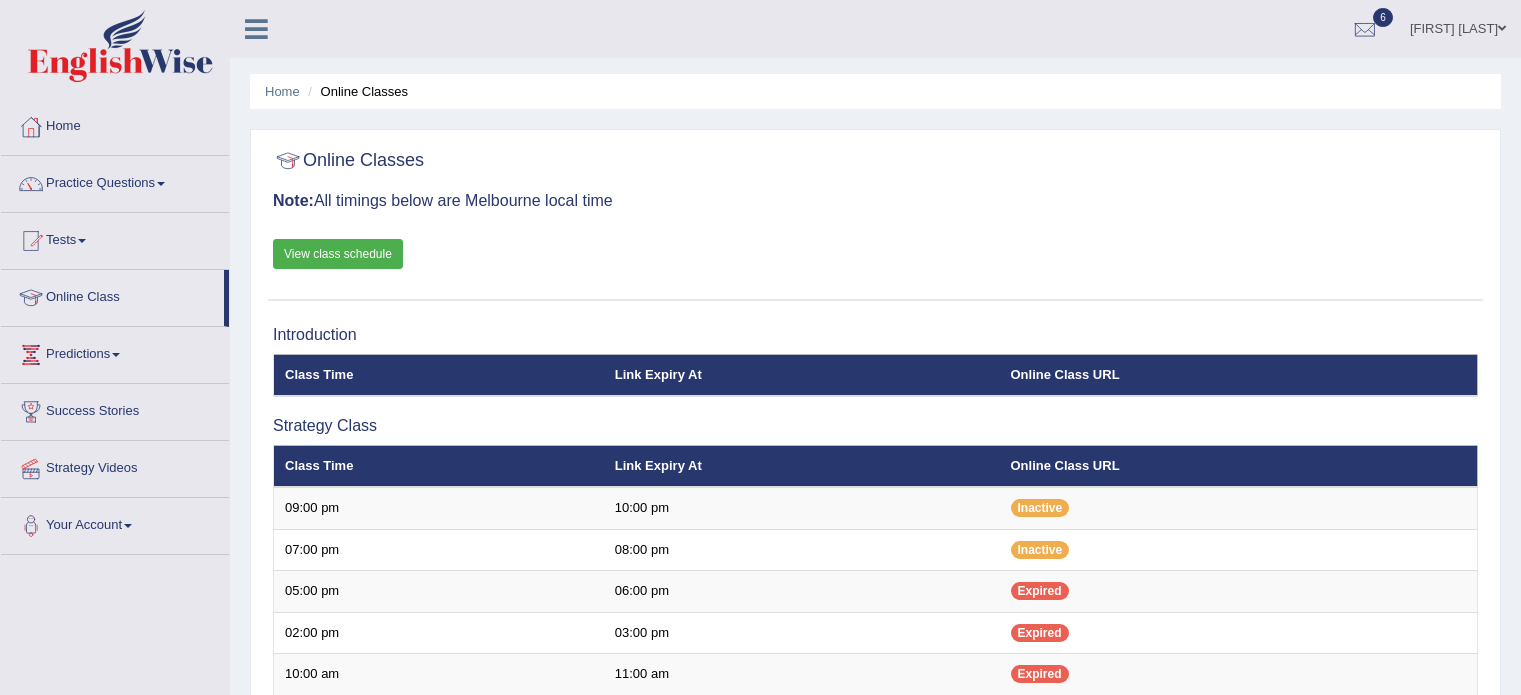scroll, scrollTop: 0, scrollLeft: 0, axis: both 